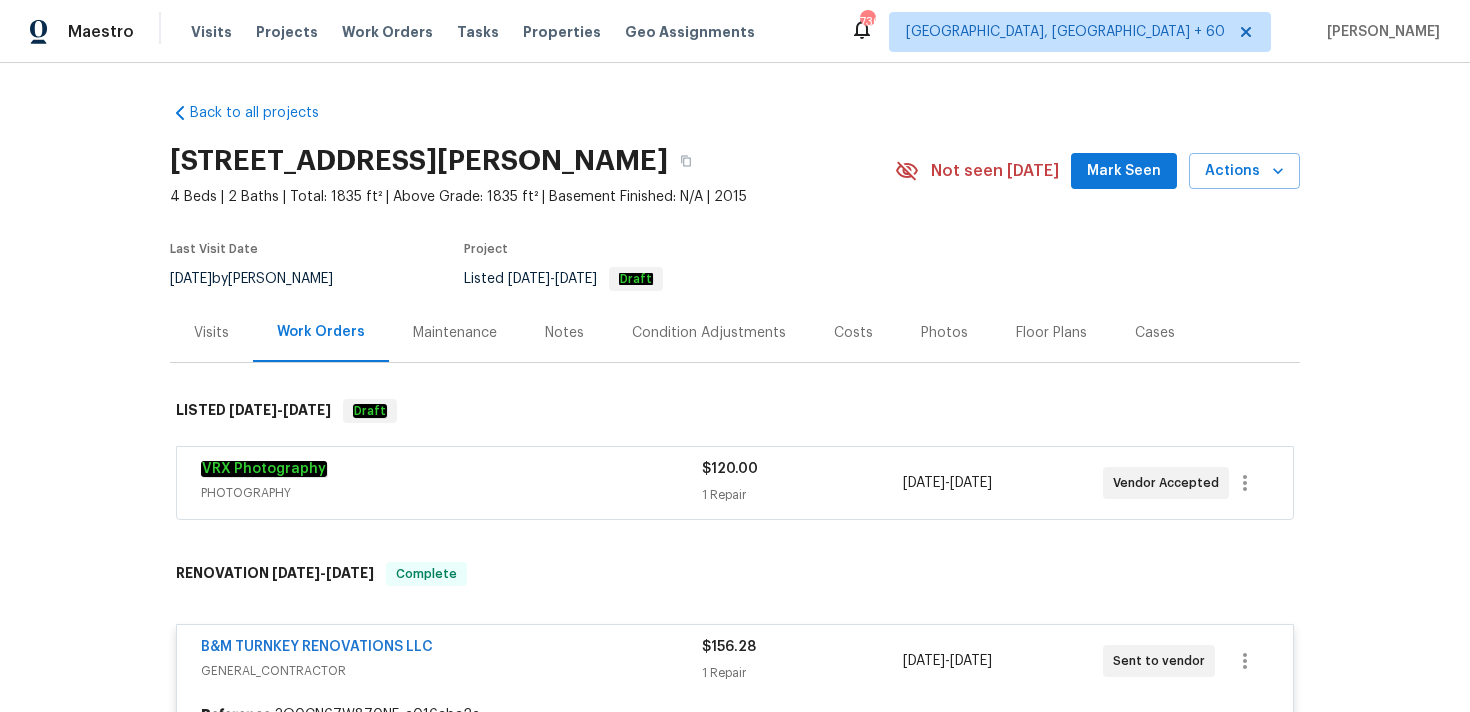 click on "Visits" at bounding box center [211, 32] 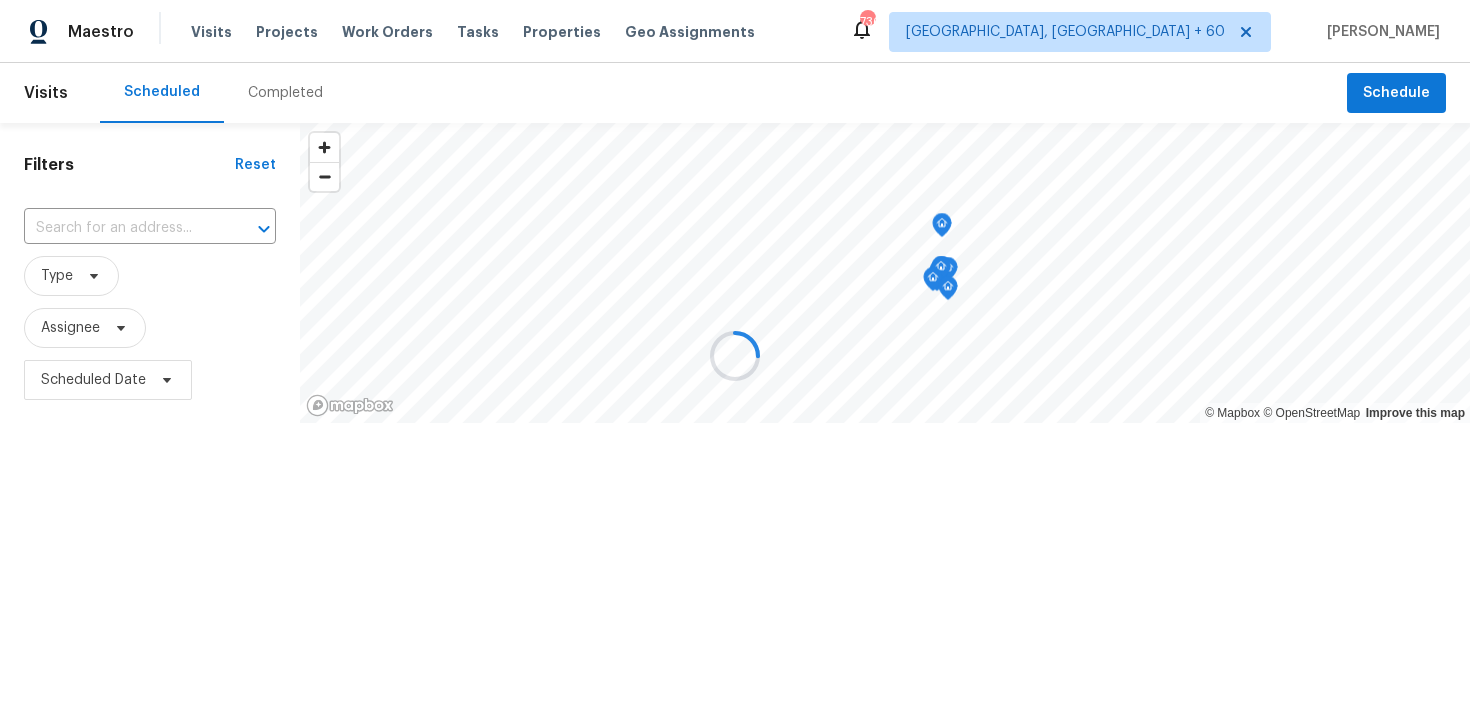 click at bounding box center [735, 356] 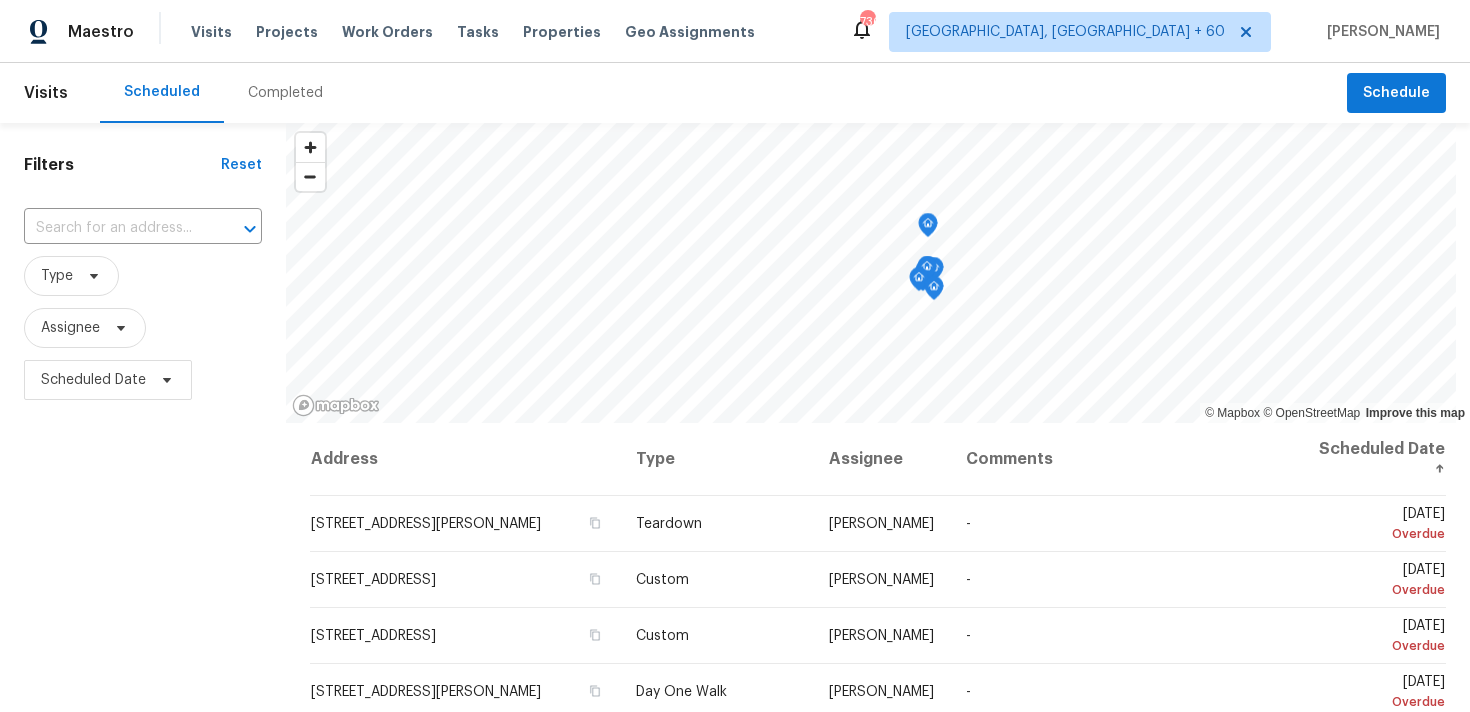 click on "Completed" at bounding box center [285, 93] 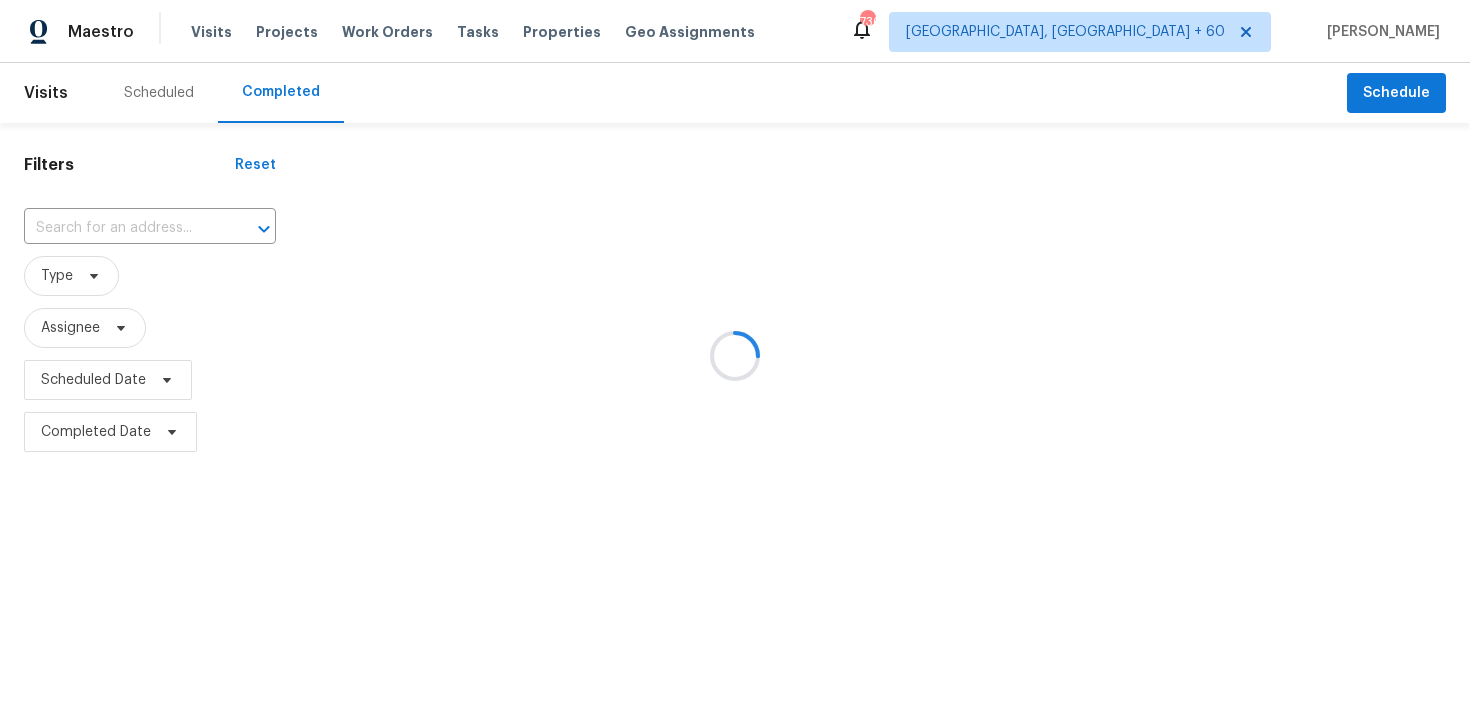 click at bounding box center [735, 356] 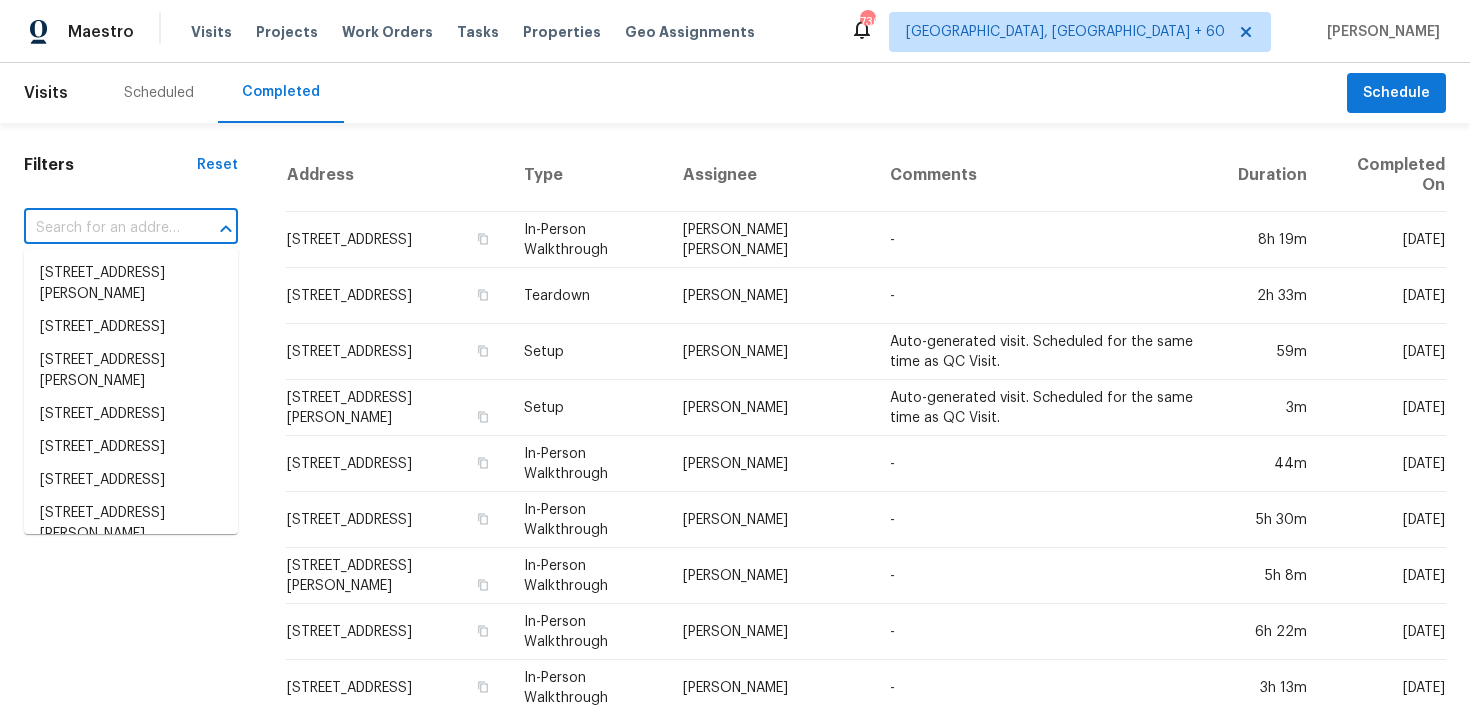 click at bounding box center (103, 228) 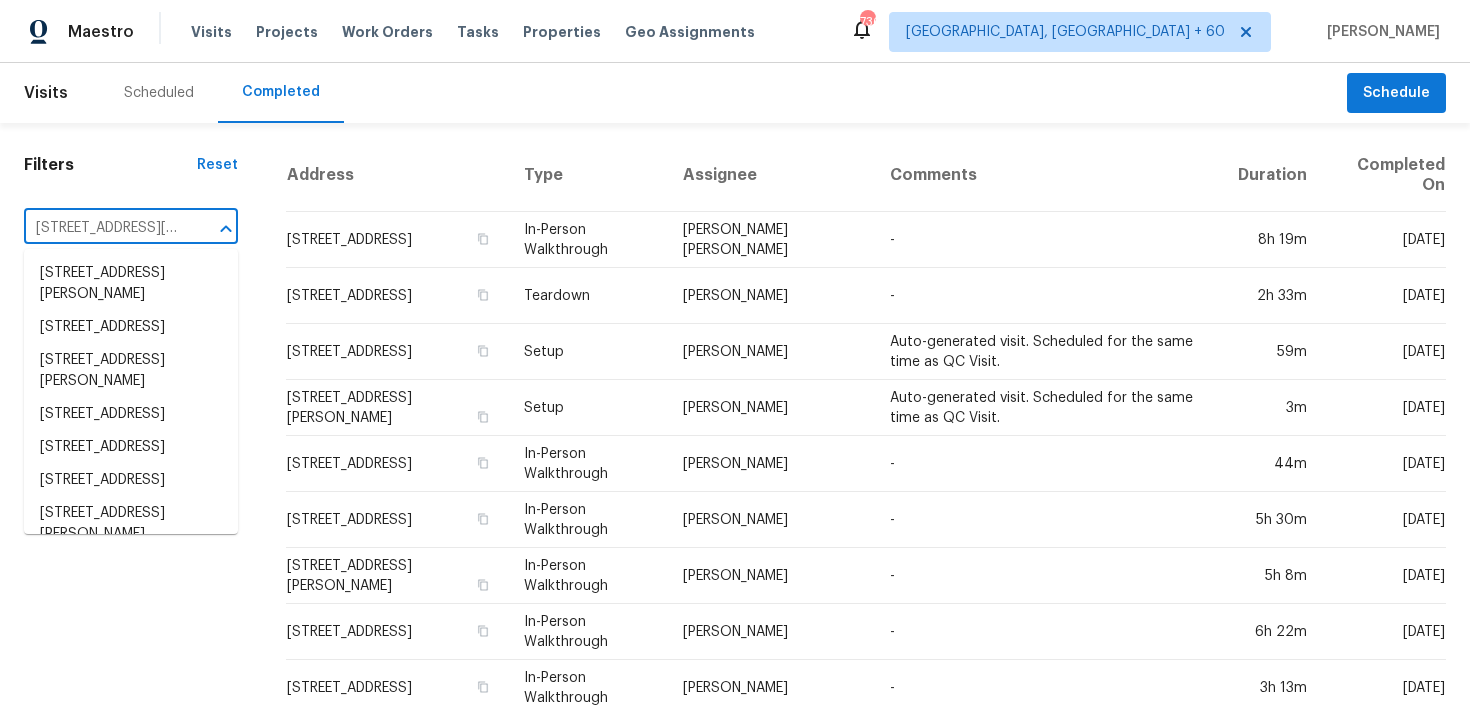 scroll, scrollTop: 0, scrollLeft: 110, axis: horizontal 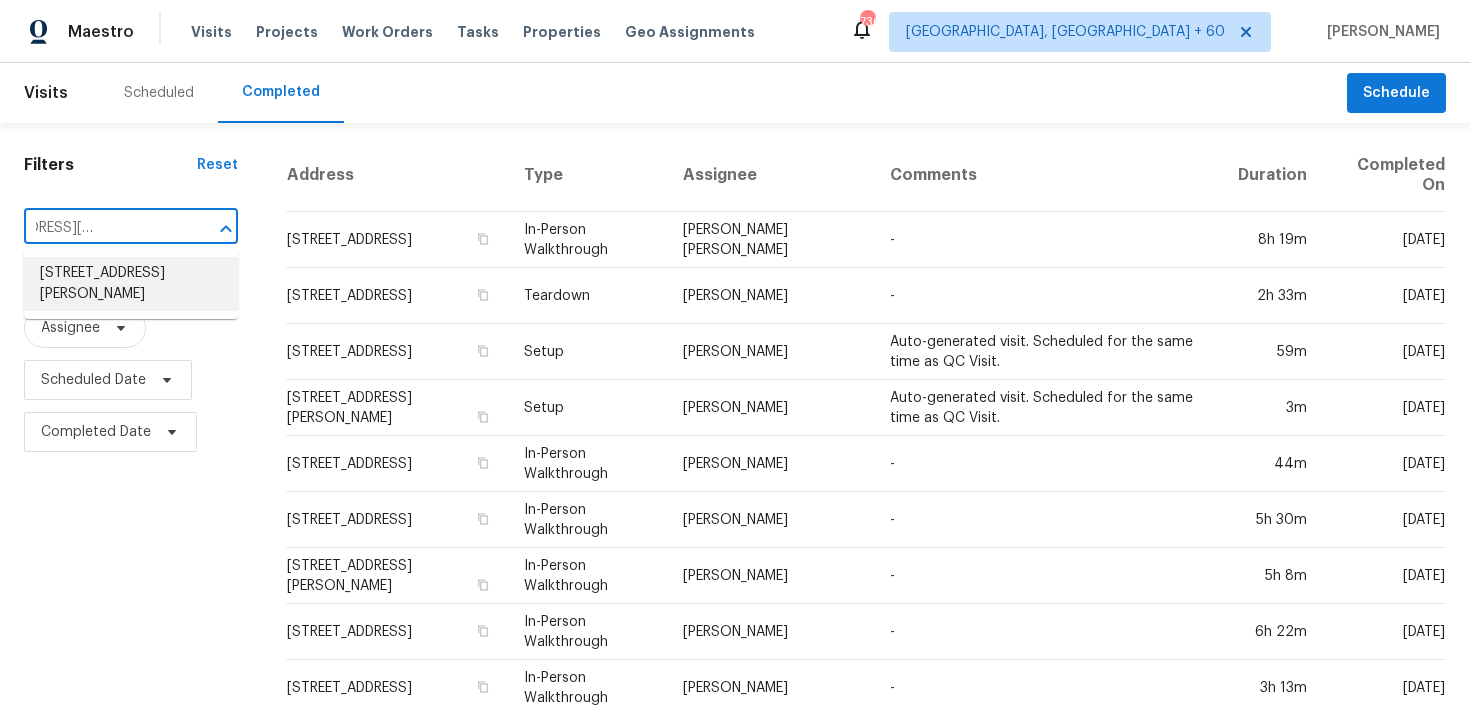 click on "[STREET_ADDRESS][PERSON_NAME]" at bounding box center (131, 284) 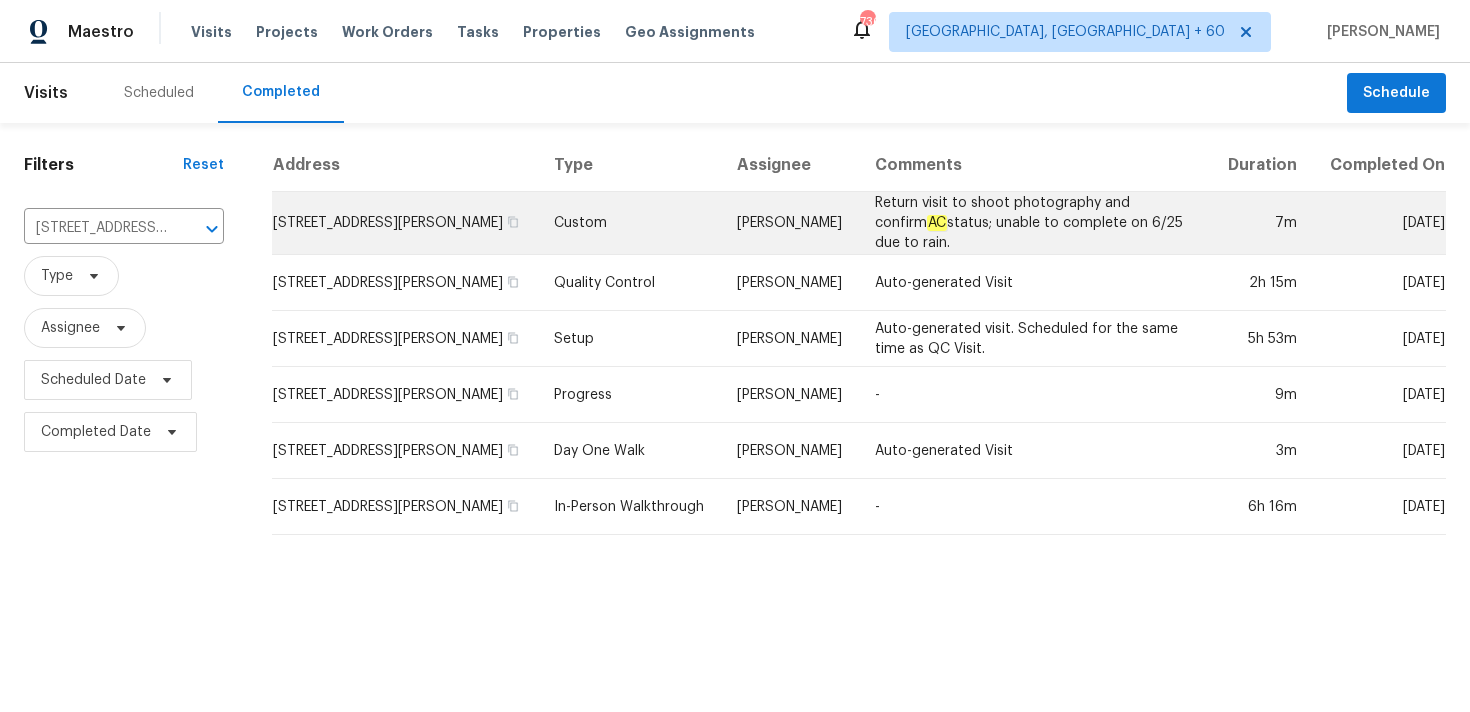 click on "Custom" at bounding box center (629, 223) 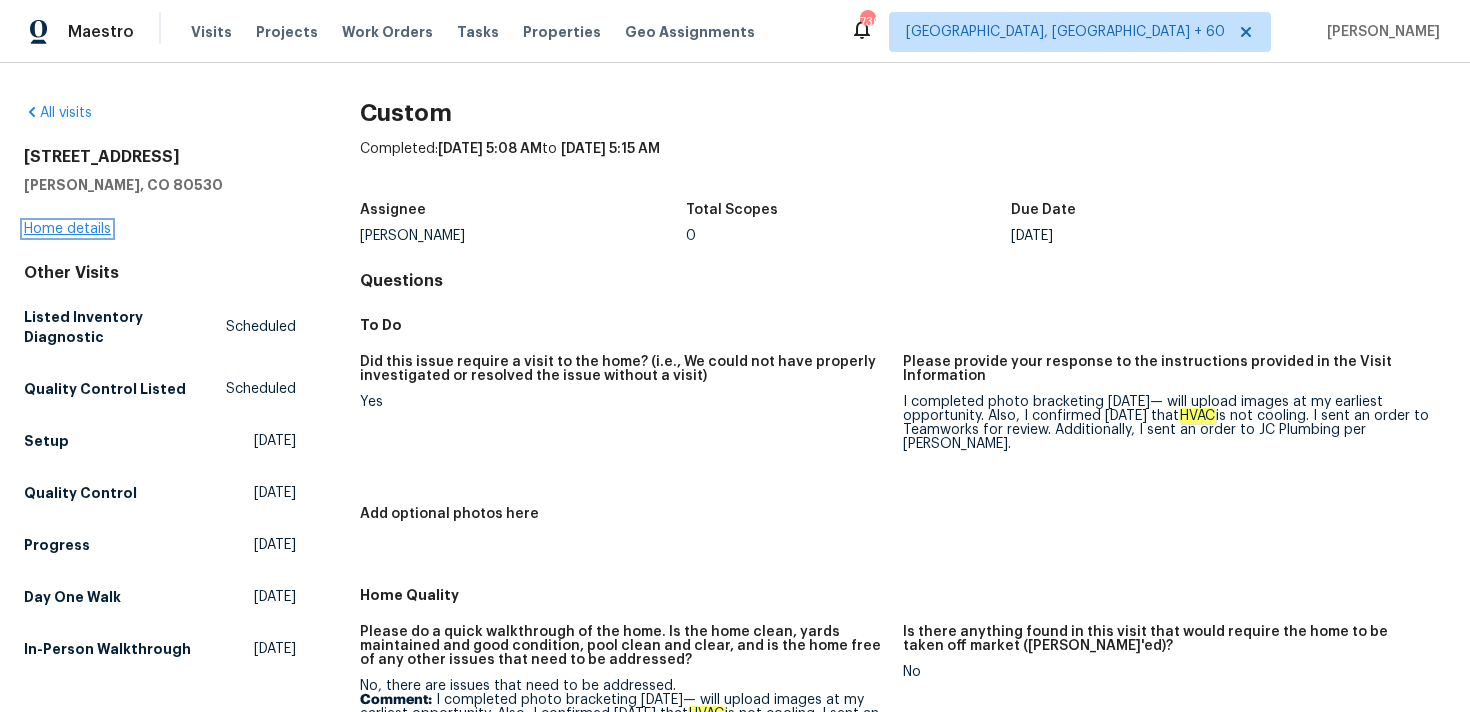 click on "Home details" at bounding box center (67, 229) 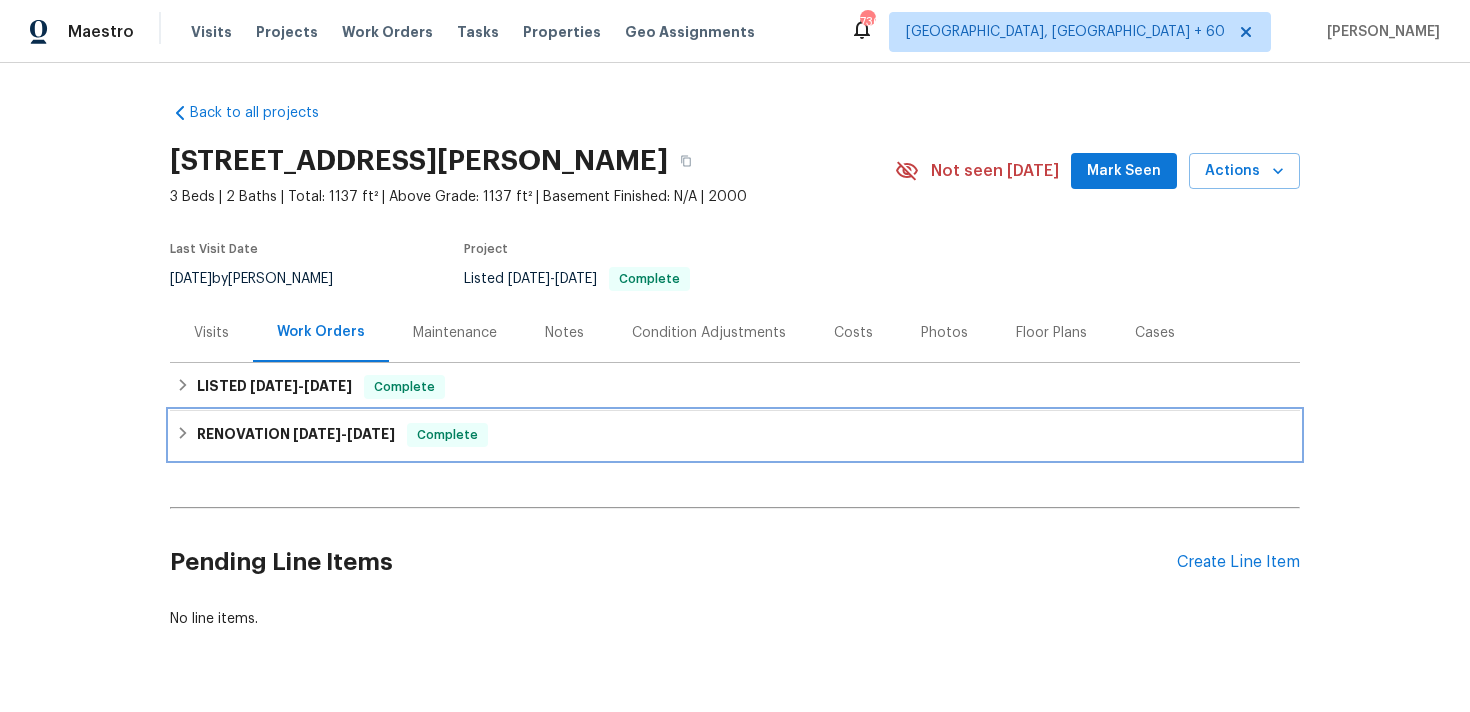 click on "RENOVATION   [DATE]  -  [DATE] Complete" at bounding box center [735, 435] 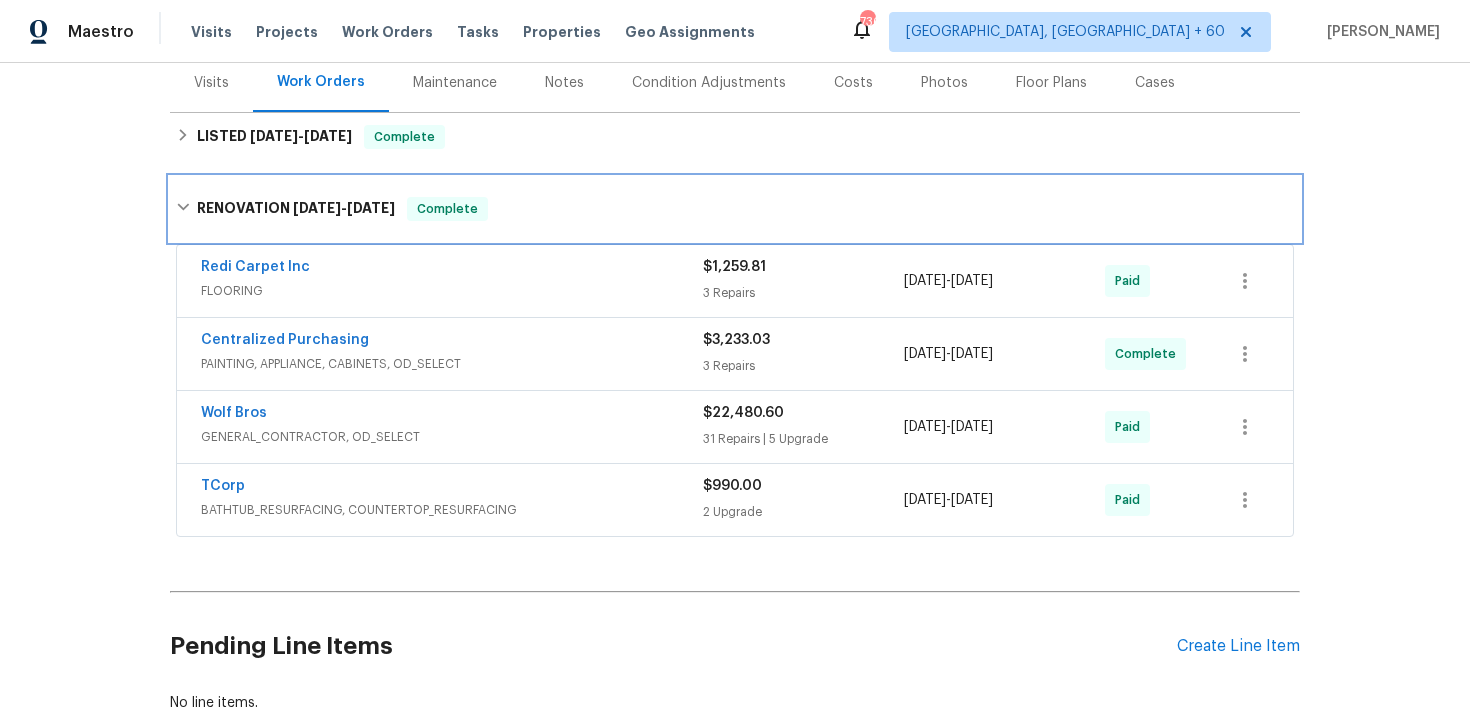 scroll, scrollTop: 254, scrollLeft: 0, axis: vertical 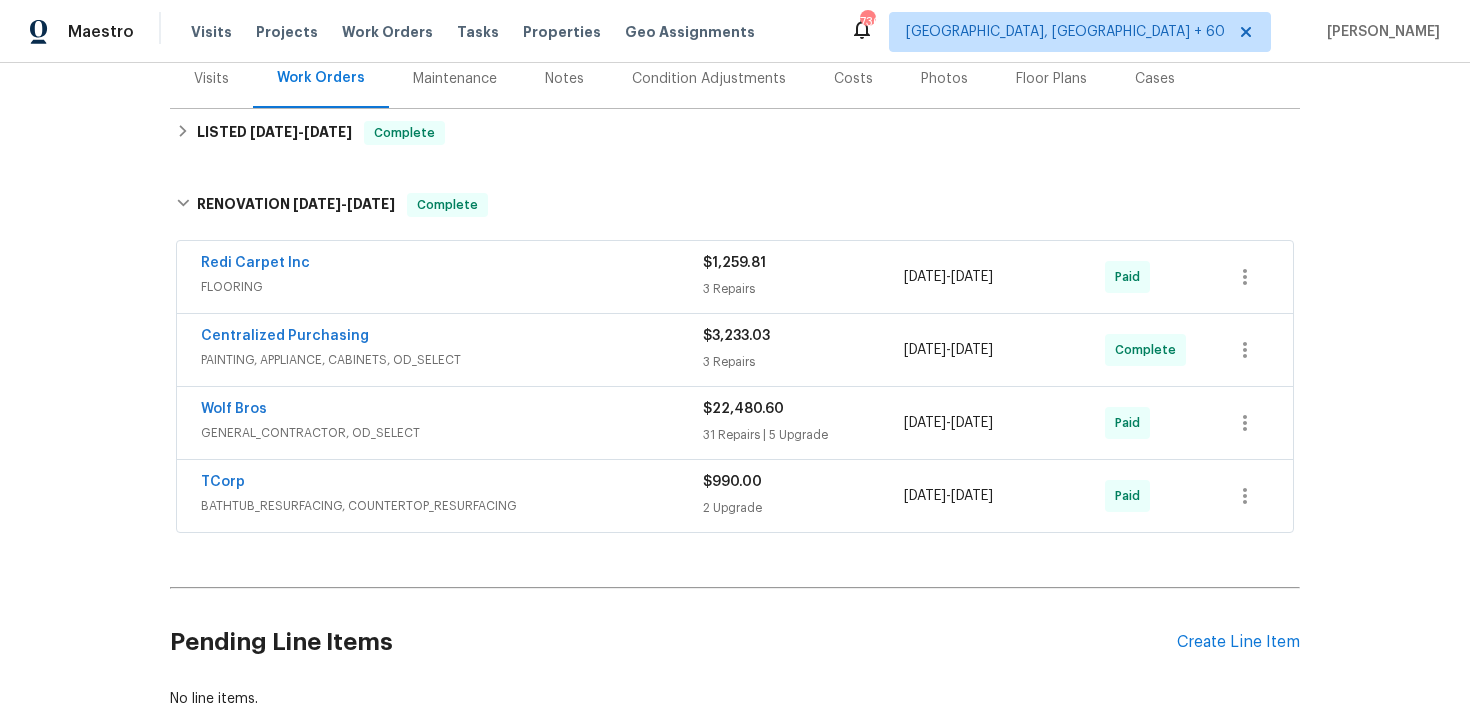 click on "31 Repairs | 5 Upgrade" at bounding box center (803, 435) 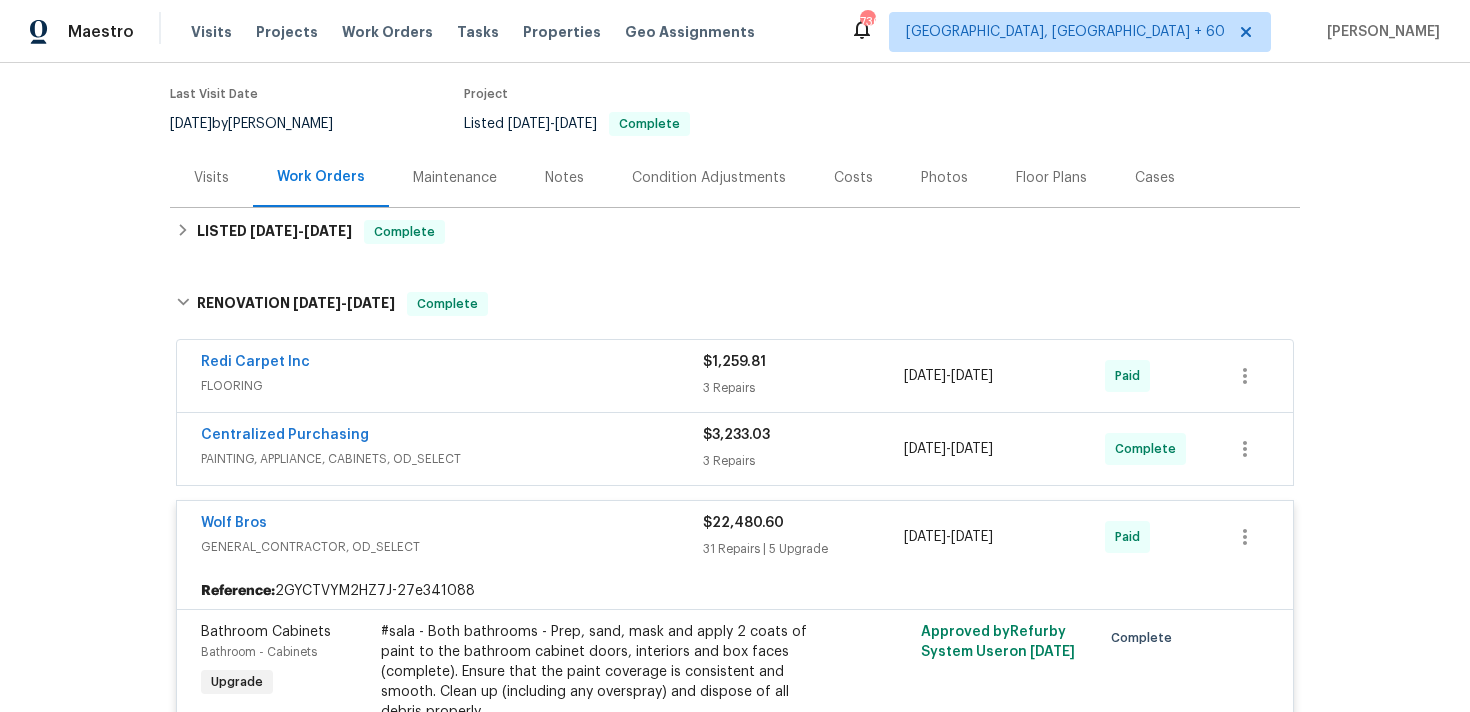 scroll, scrollTop: 126, scrollLeft: 0, axis: vertical 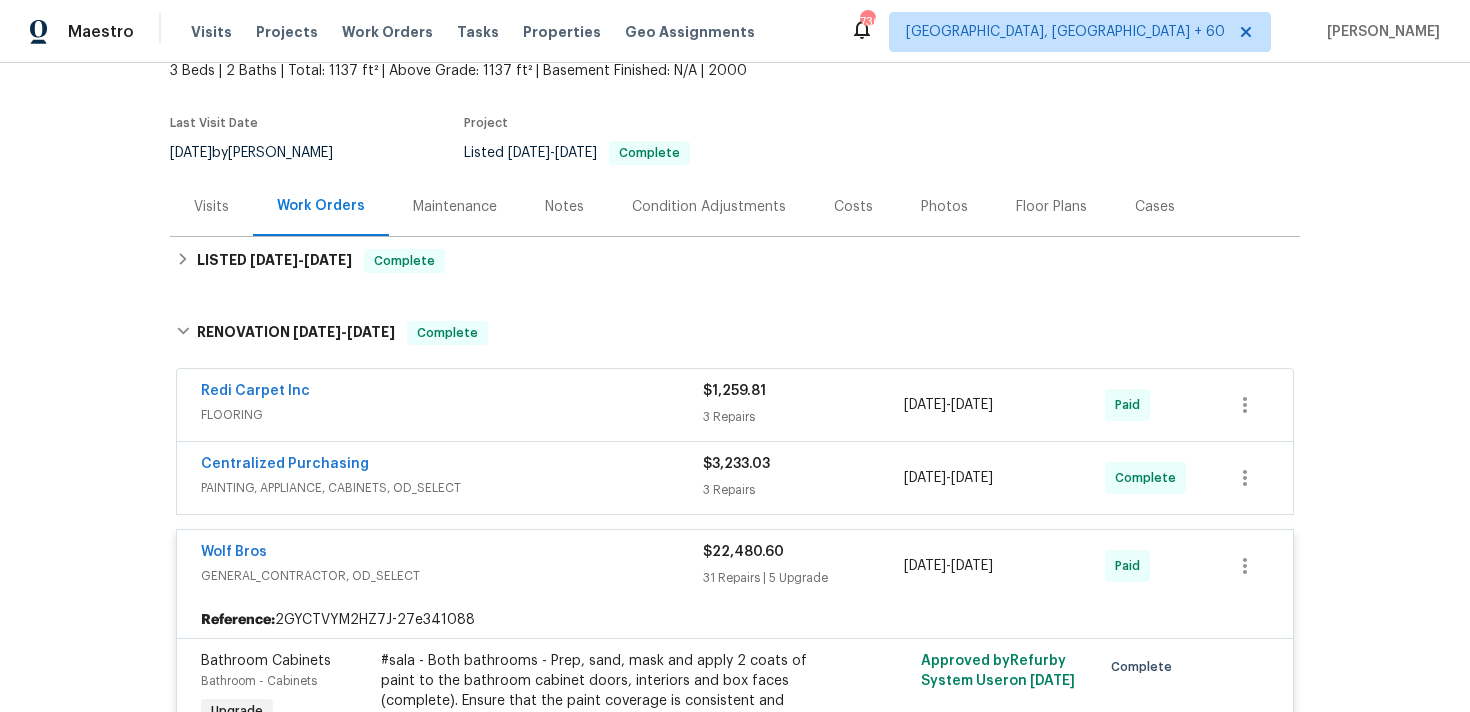 click on "$3,233.03" at bounding box center [736, 464] 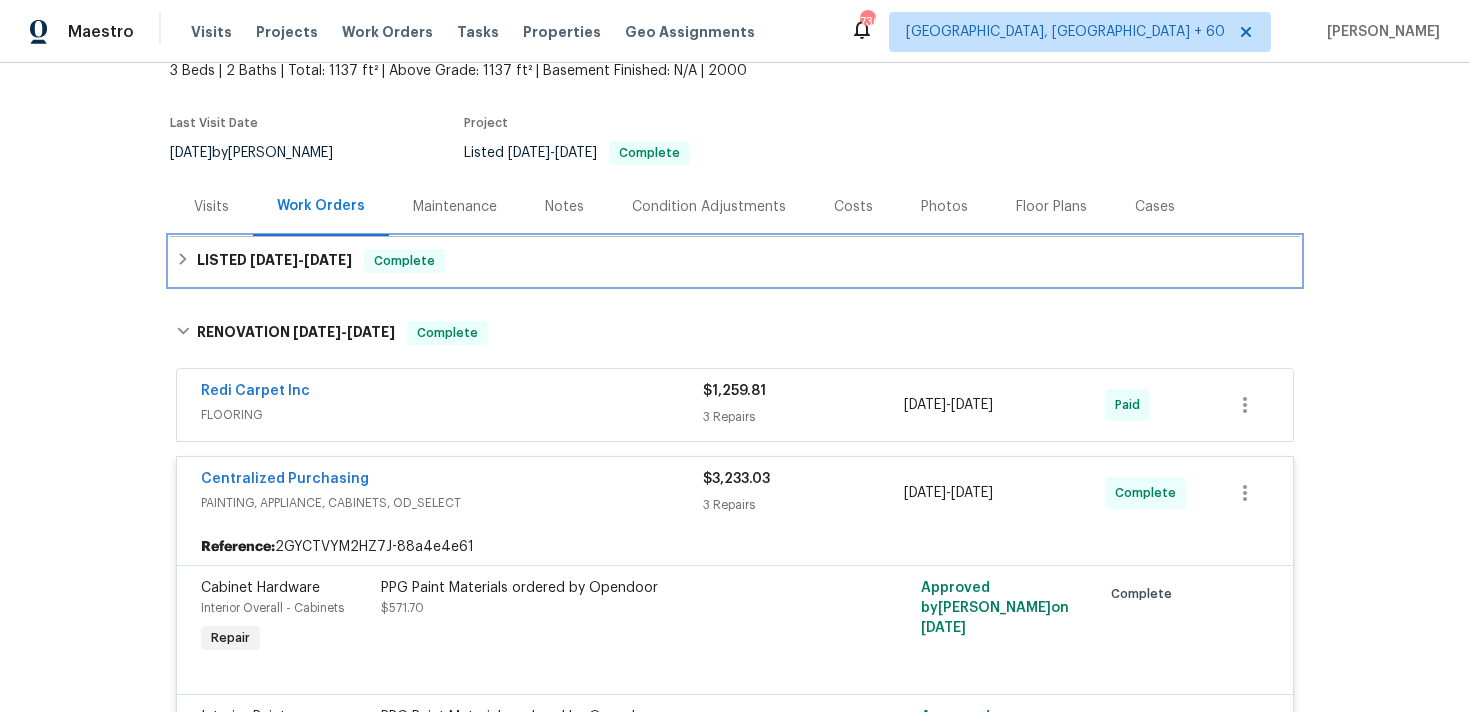 click on "LISTED   [DATE]  -  [DATE] Complete" at bounding box center (735, 261) 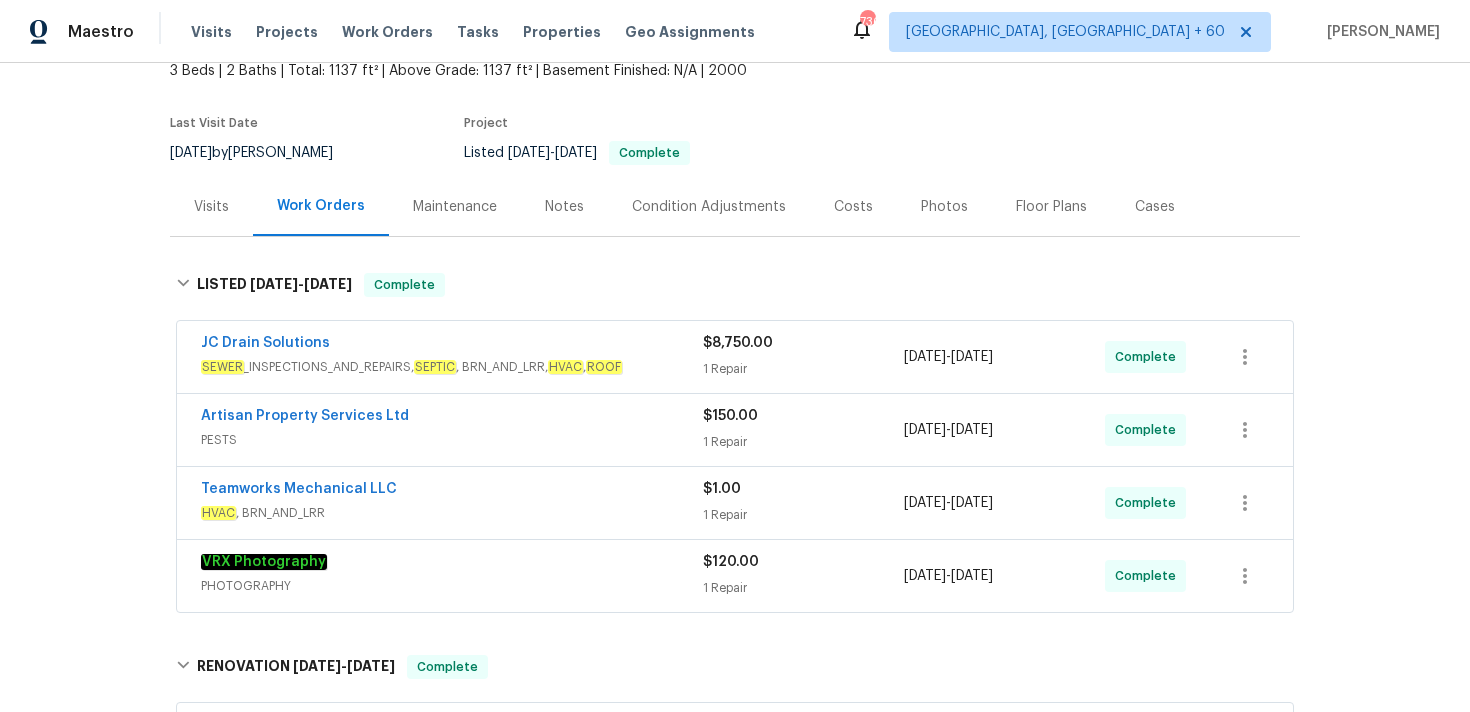 click on "1 Repair" at bounding box center (803, 369) 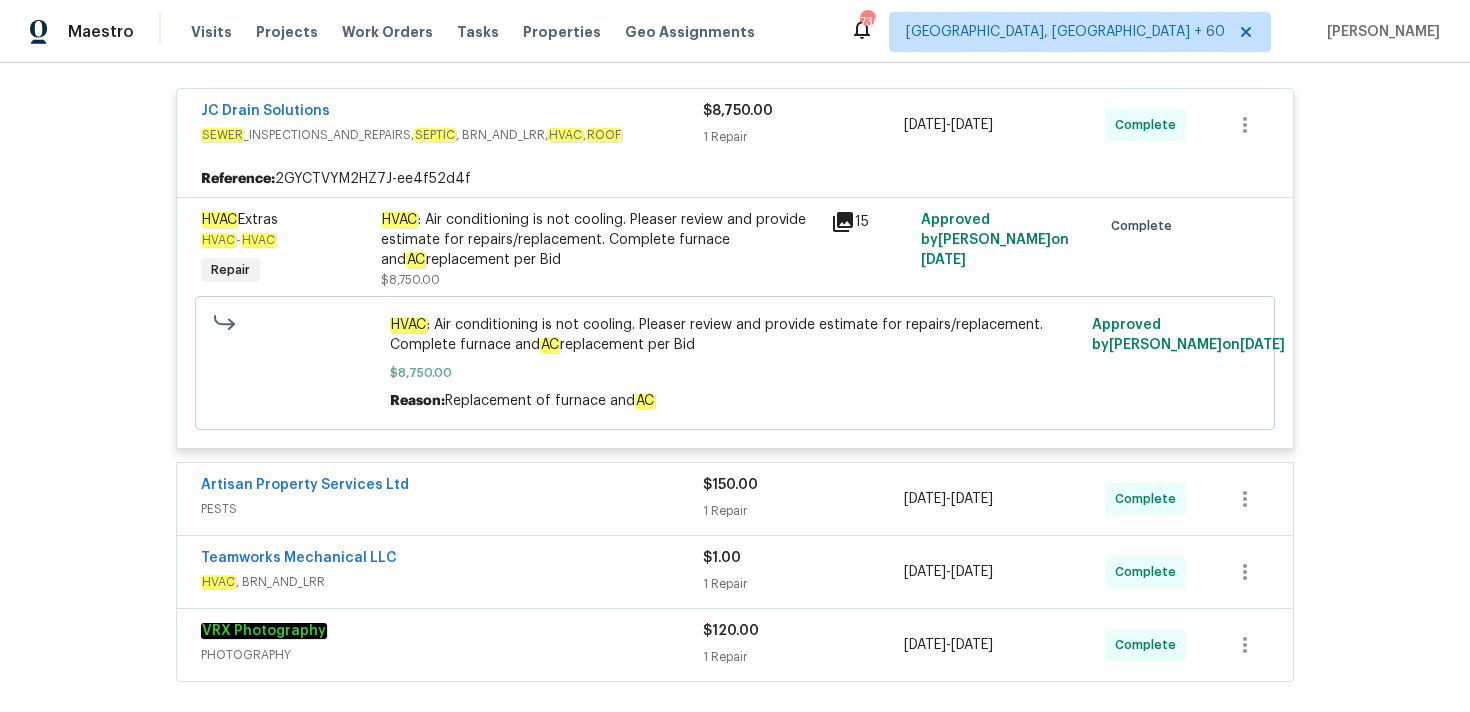 scroll, scrollTop: 436, scrollLeft: 0, axis: vertical 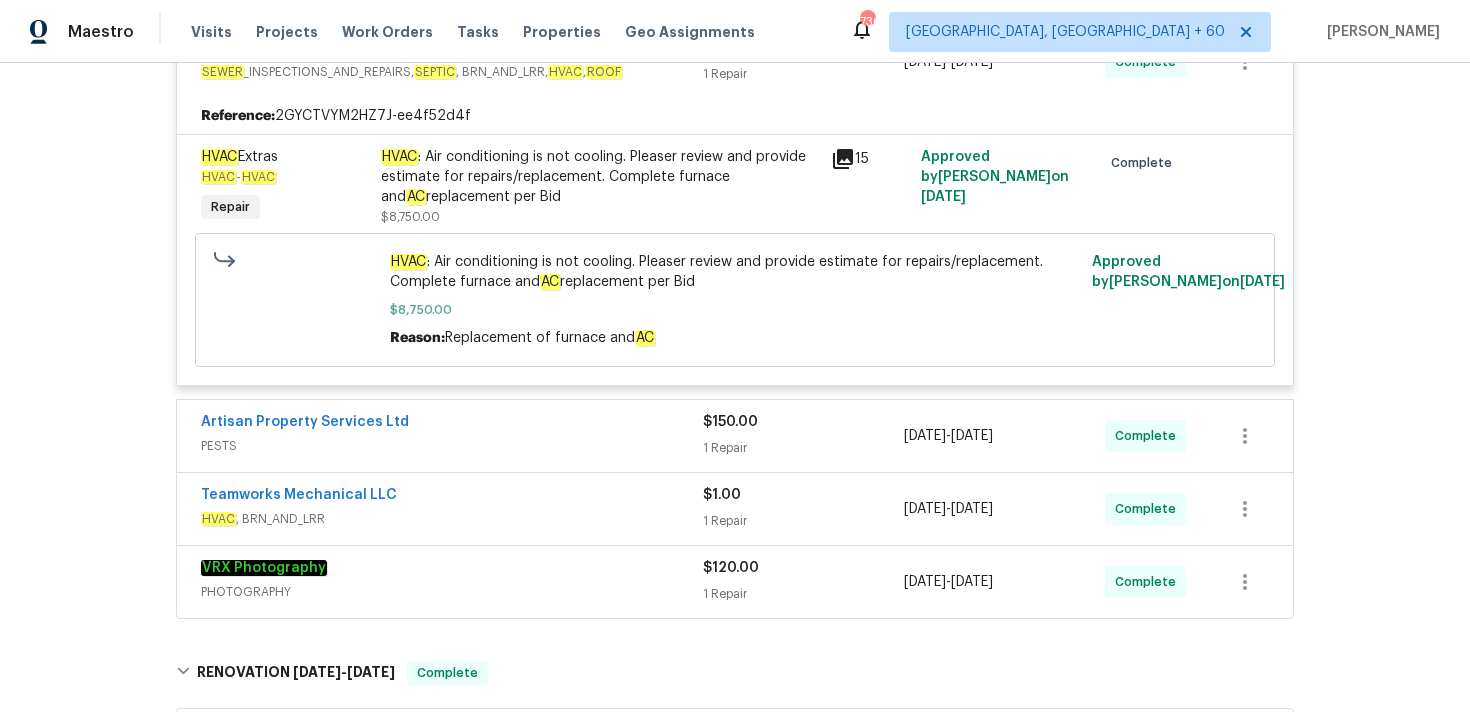 click on "1 Repair" at bounding box center [803, 448] 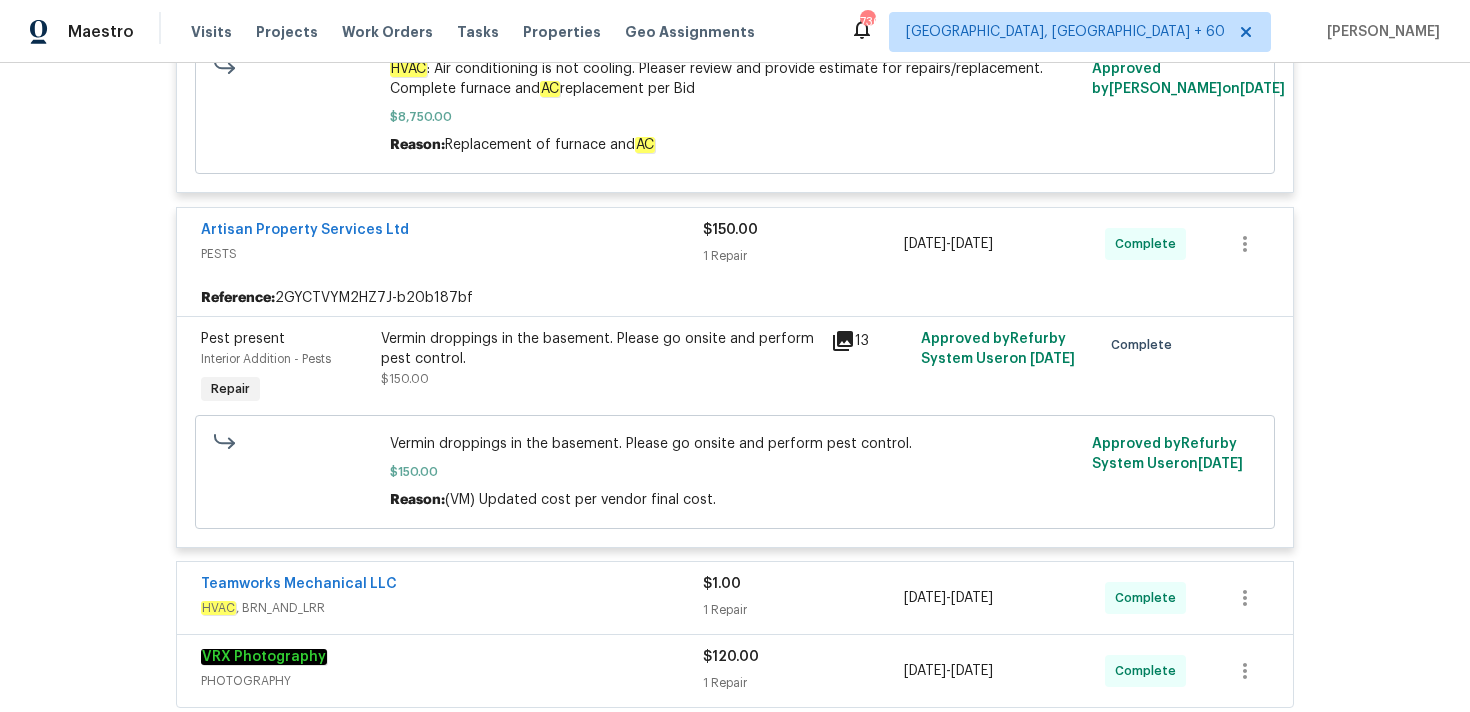 scroll, scrollTop: 634, scrollLeft: 0, axis: vertical 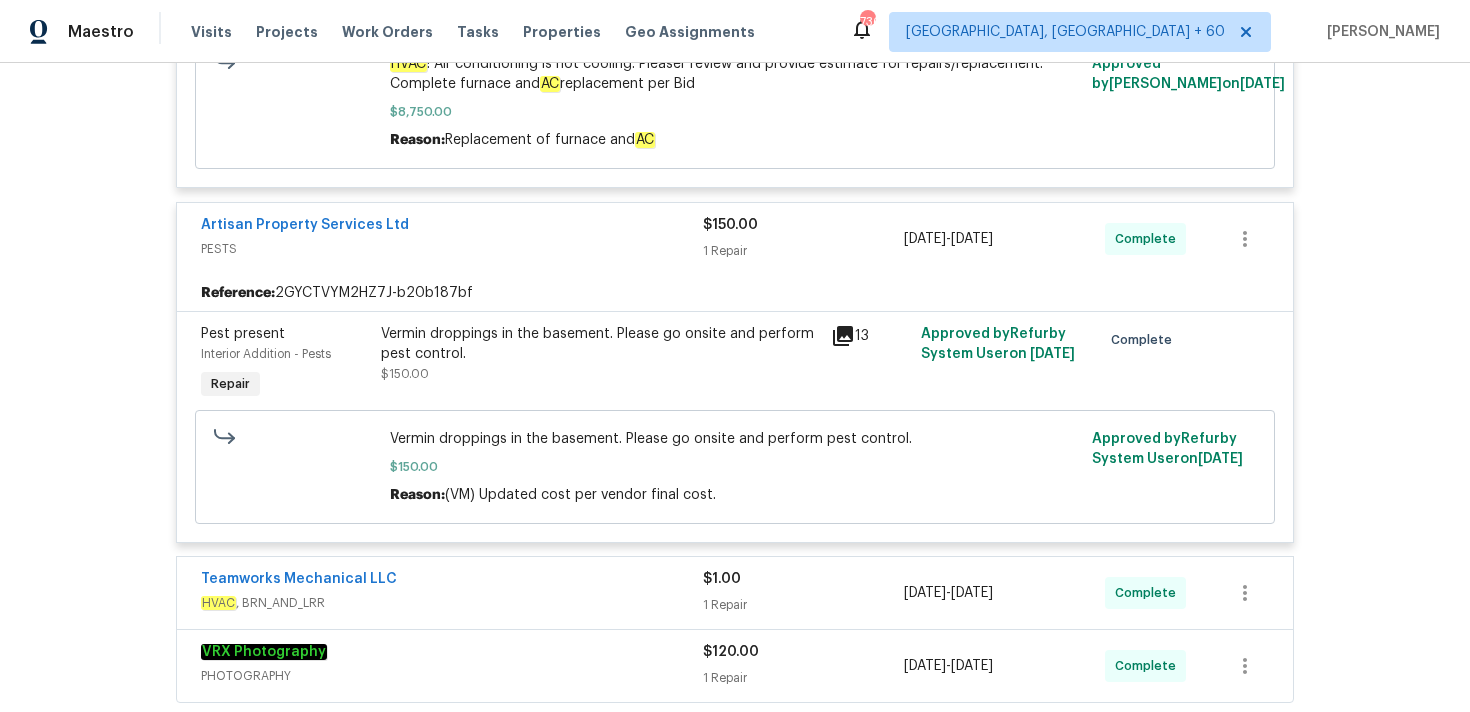 click on "1 Repair" at bounding box center [803, 605] 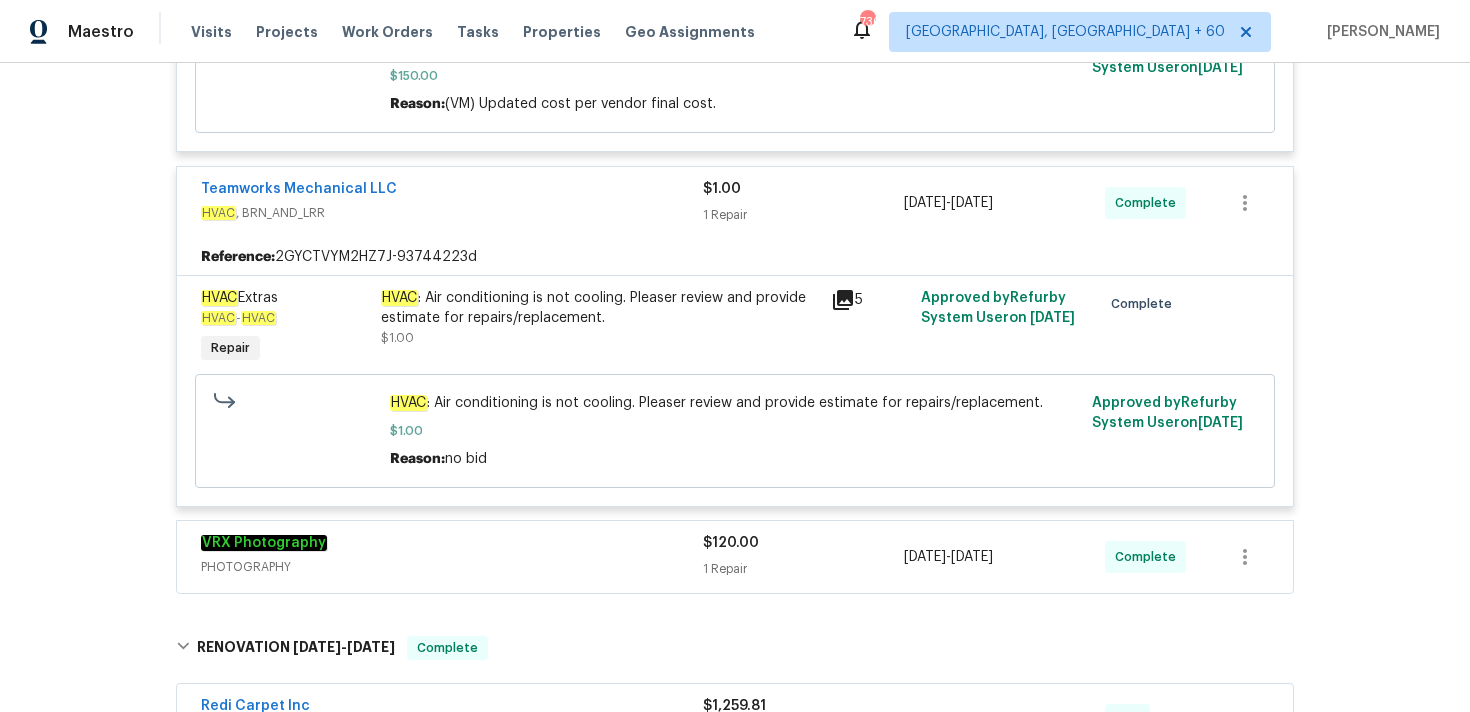 scroll, scrollTop: 1051, scrollLeft: 0, axis: vertical 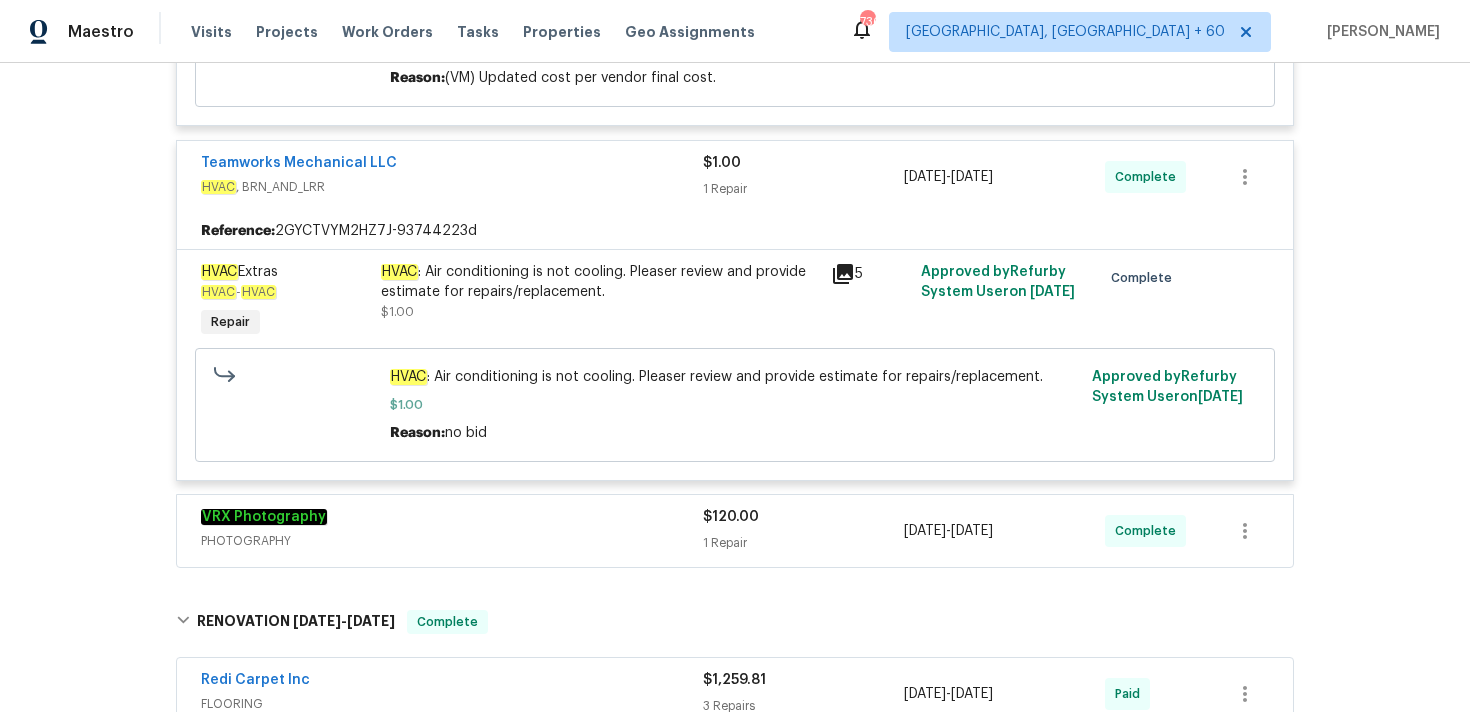 click on "1 Repair" at bounding box center (803, 543) 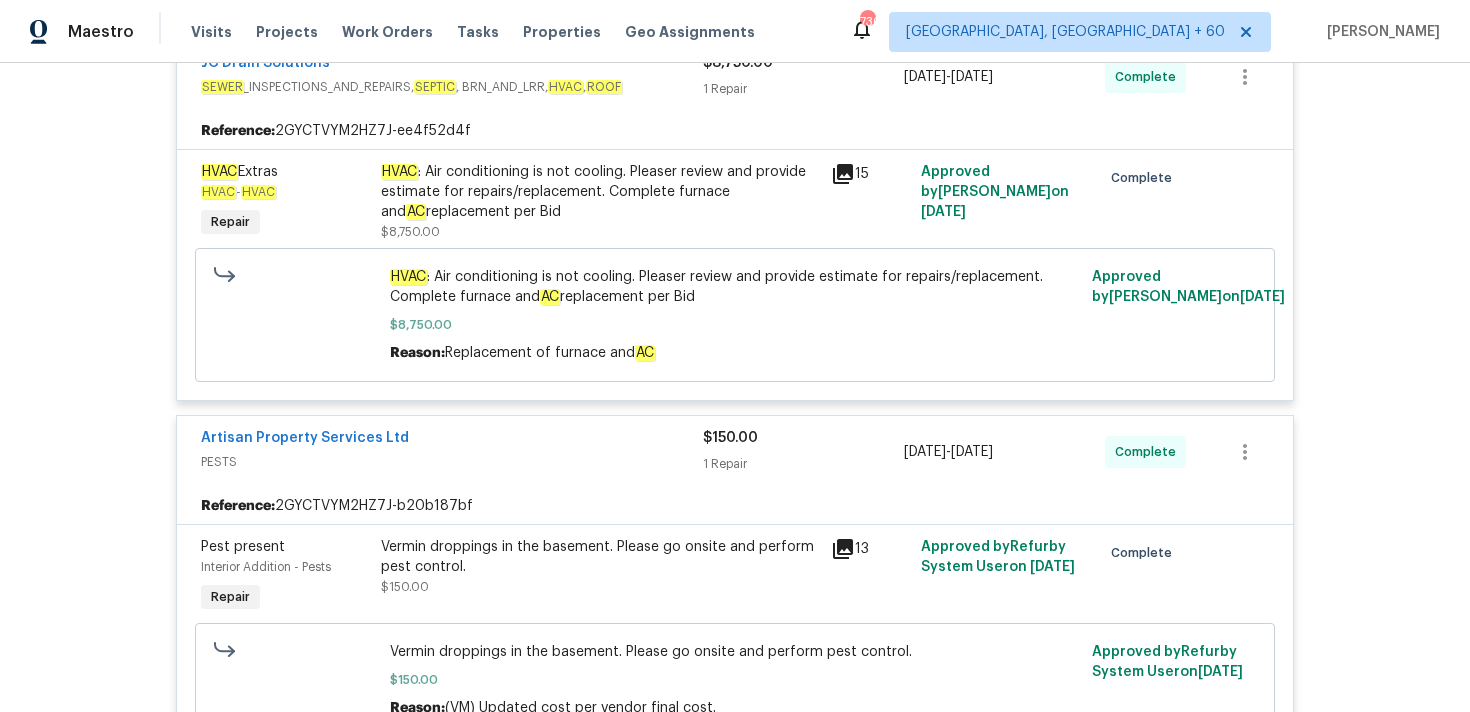 scroll, scrollTop: 398, scrollLeft: 0, axis: vertical 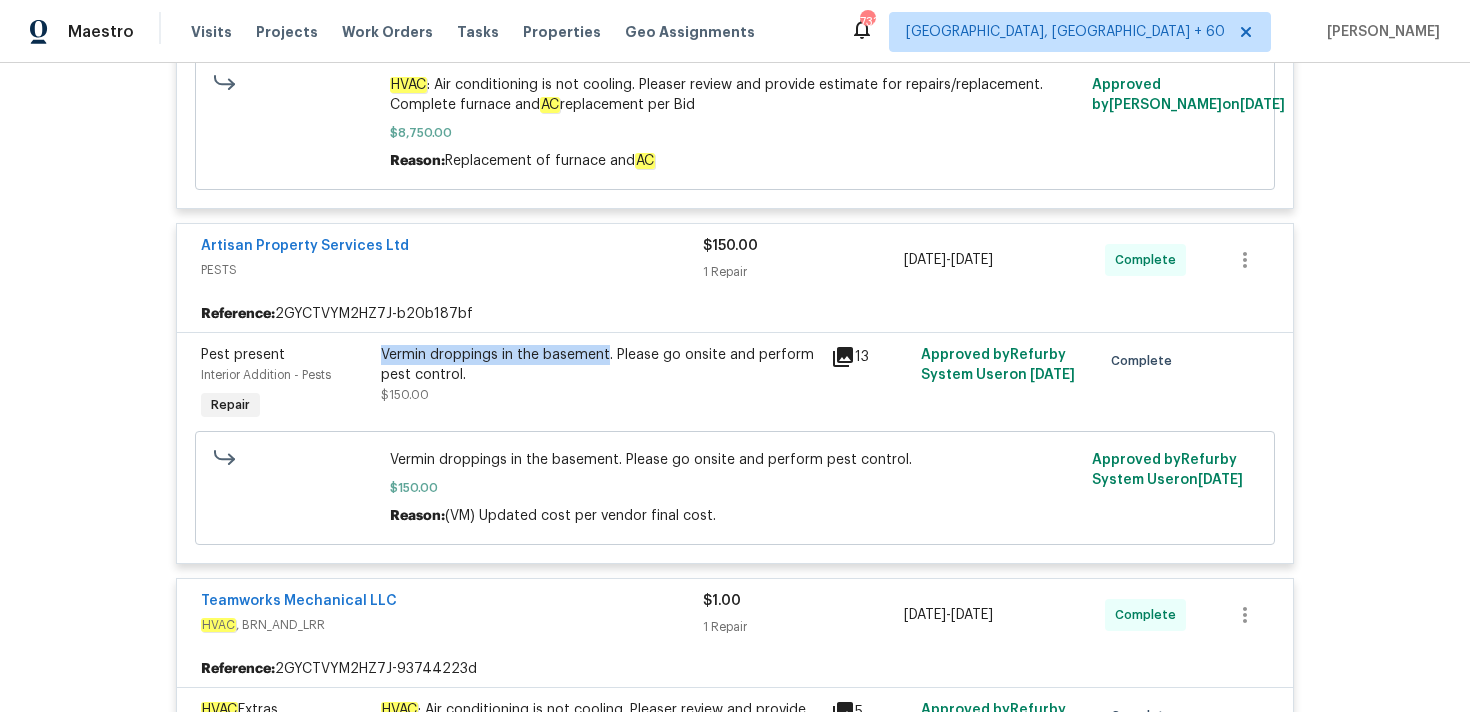 drag, startPoint x: 378, startPoint y: 355, endPoint x: 606, endPoint y: 350, distance: 228.05482 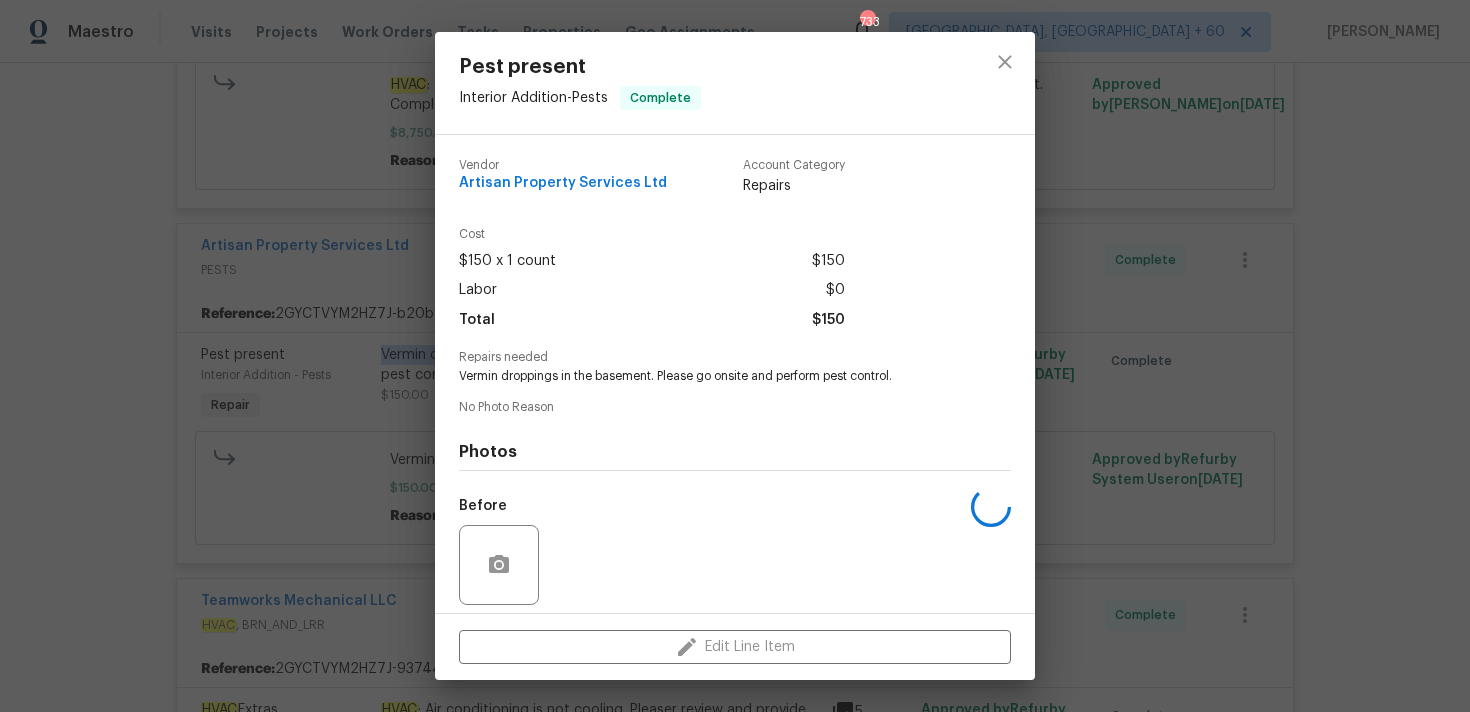 copy on "Vermin droppings in the basement" 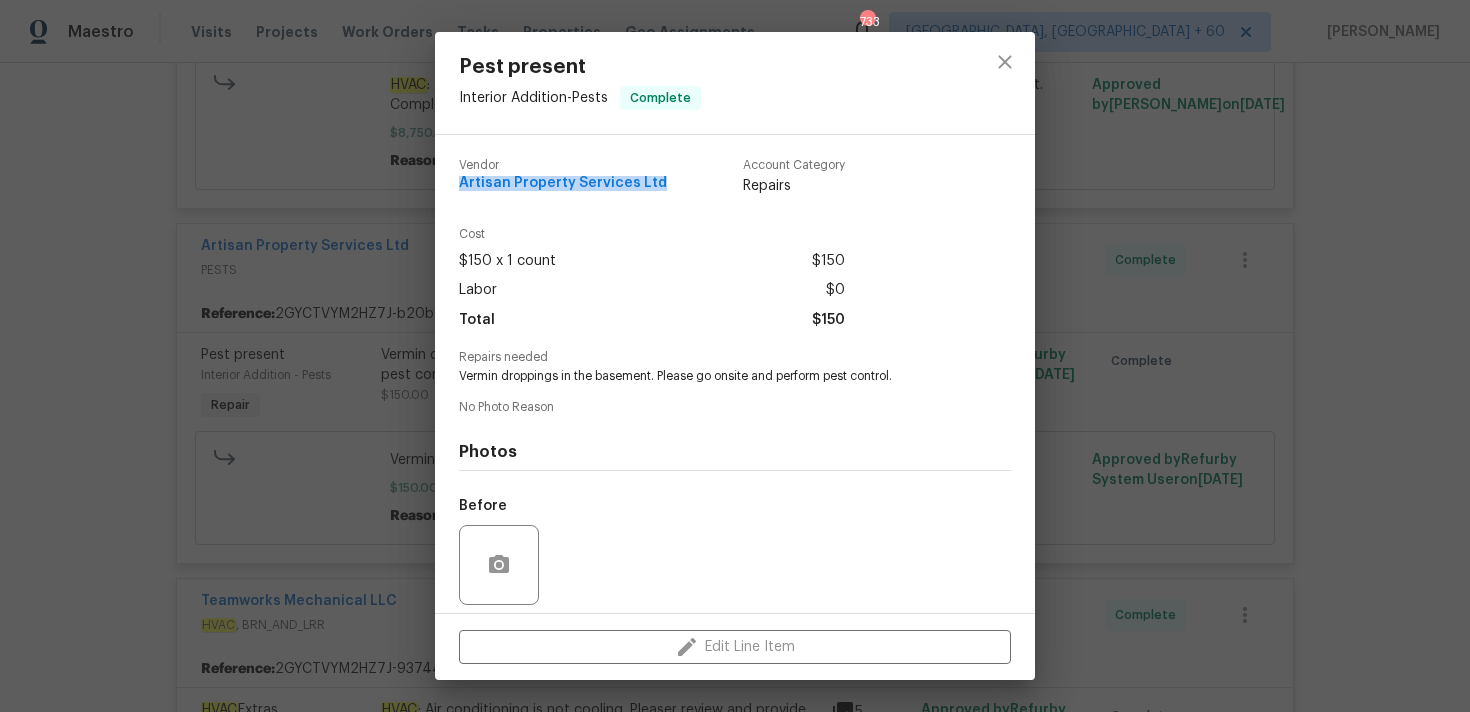 drag, startPoint x: 443, startPoint y: 180, endPoint x: 672, endPoint y: 180, distance: 229 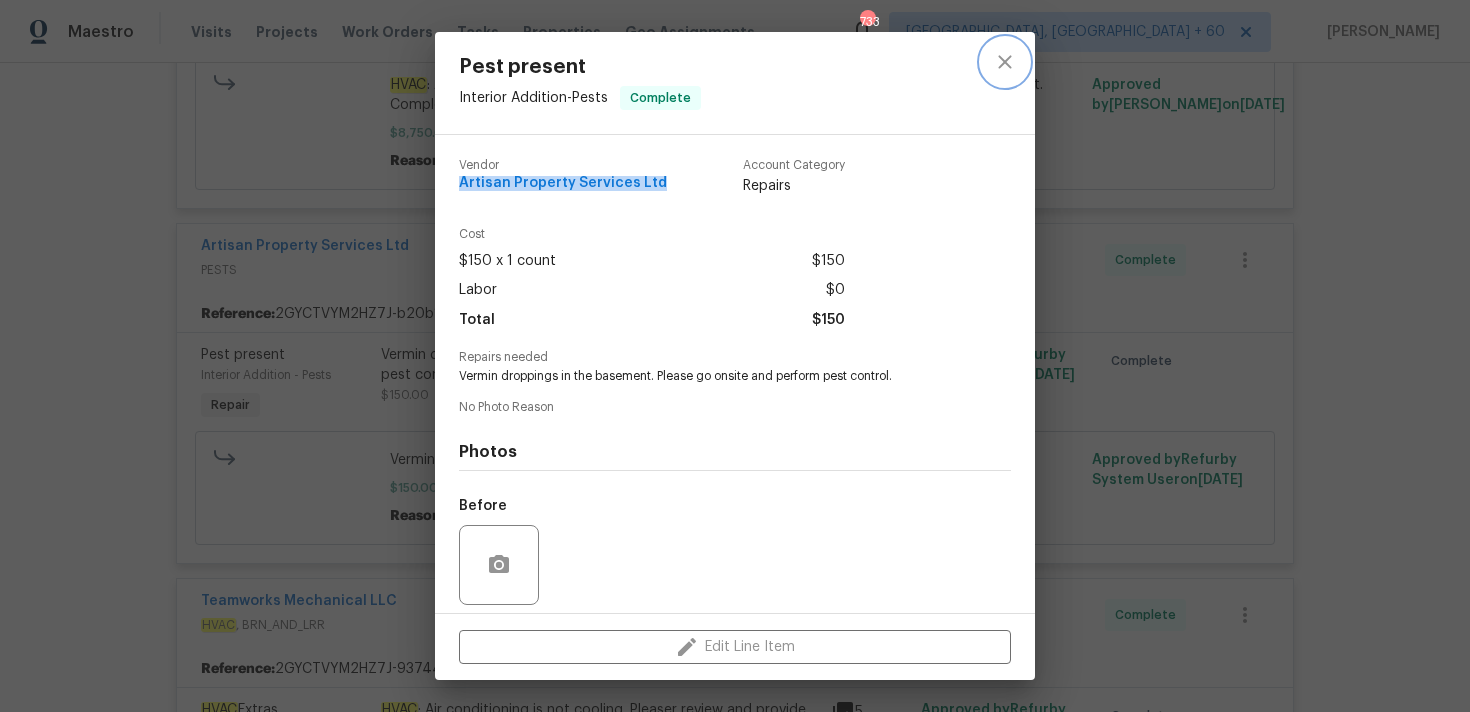 click at bounding box center (1005, 62) 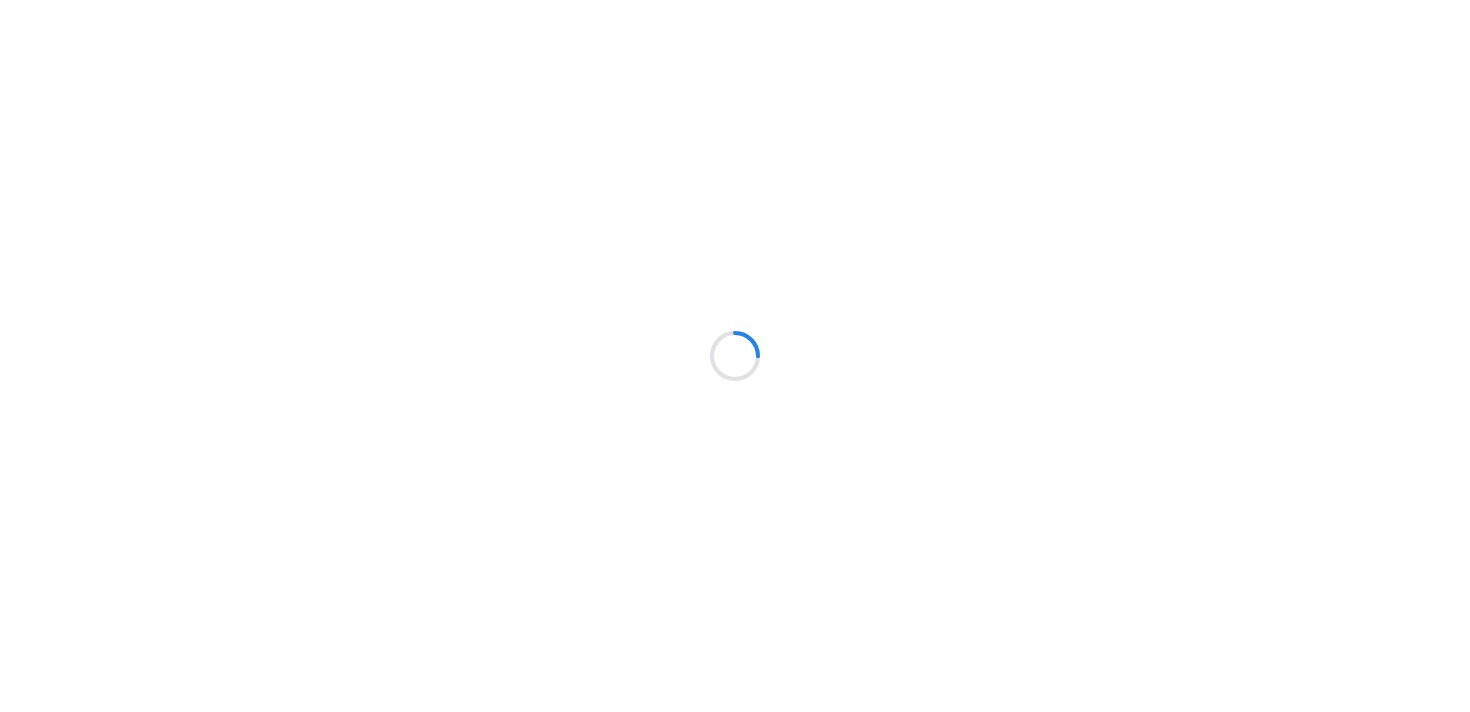 scroll, scrollTop: 0, scrollLeft: 0, axis: both 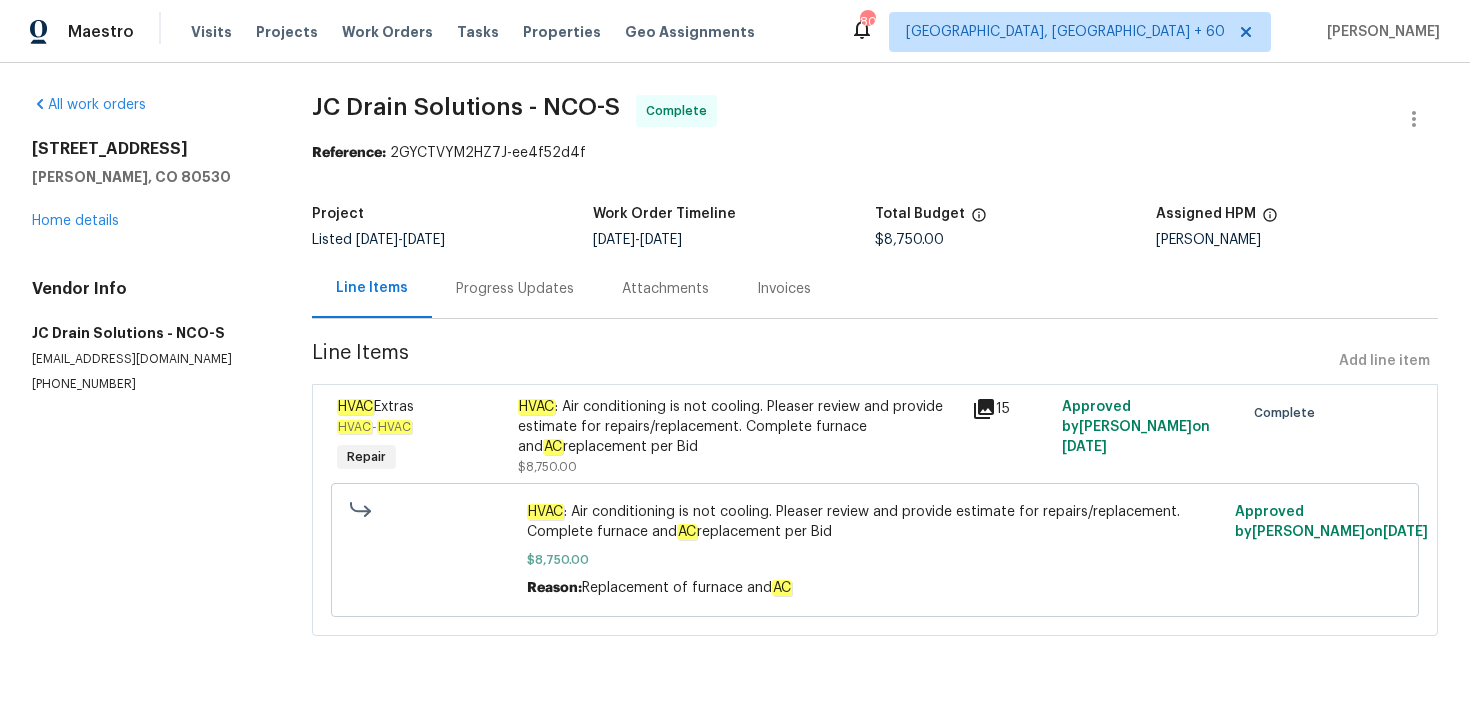 click on "Progress Updates" at bounding box center (515, 288) 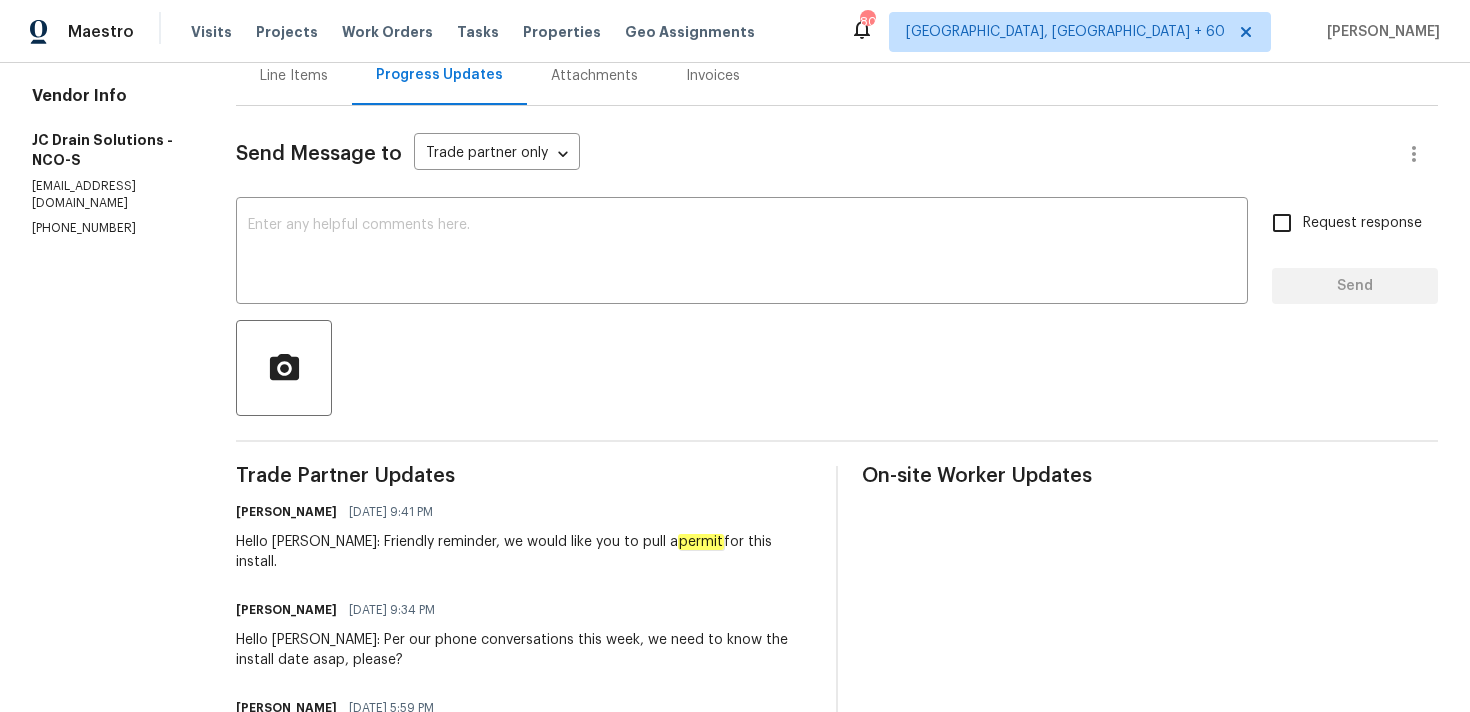 scroll, scrollTop: 83, scrollLeft: 0, axis: vertical 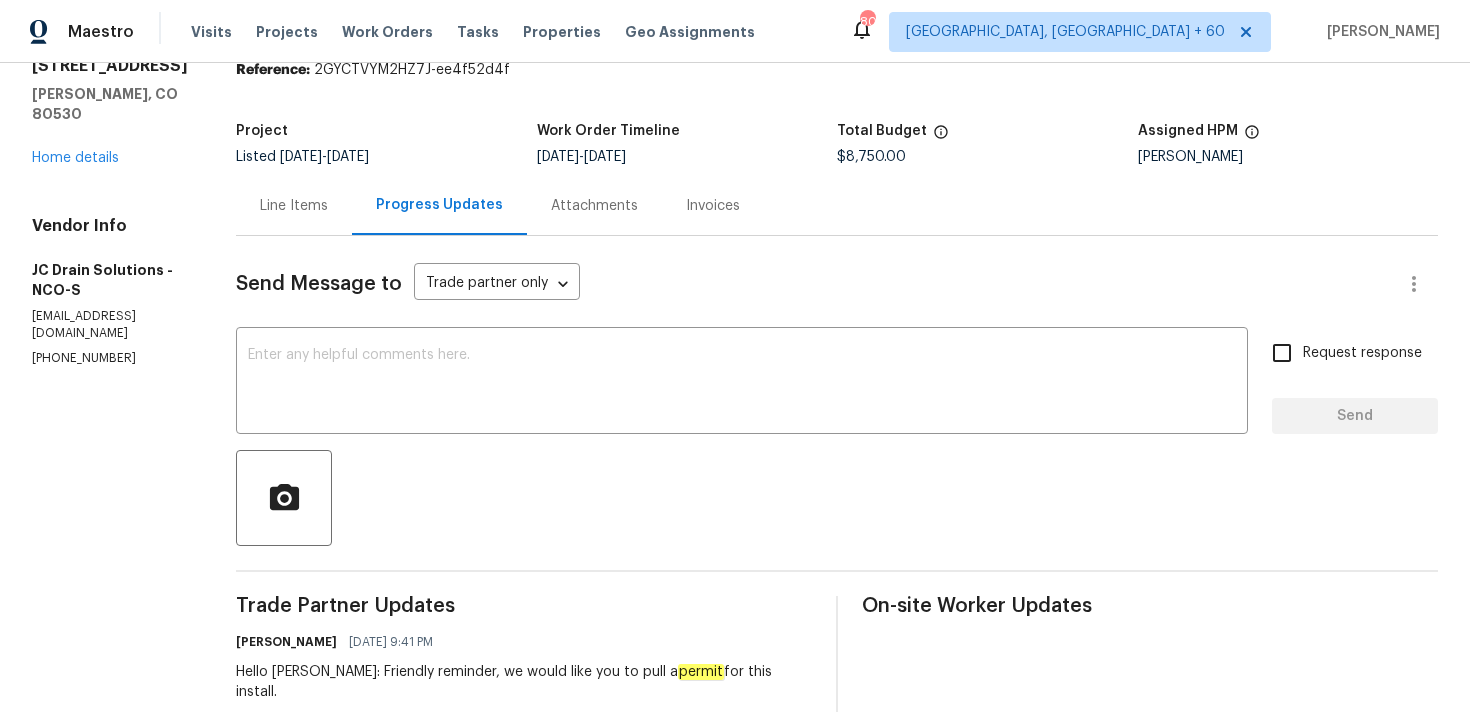 click on "Line Items" at bounding box center [294, 206] 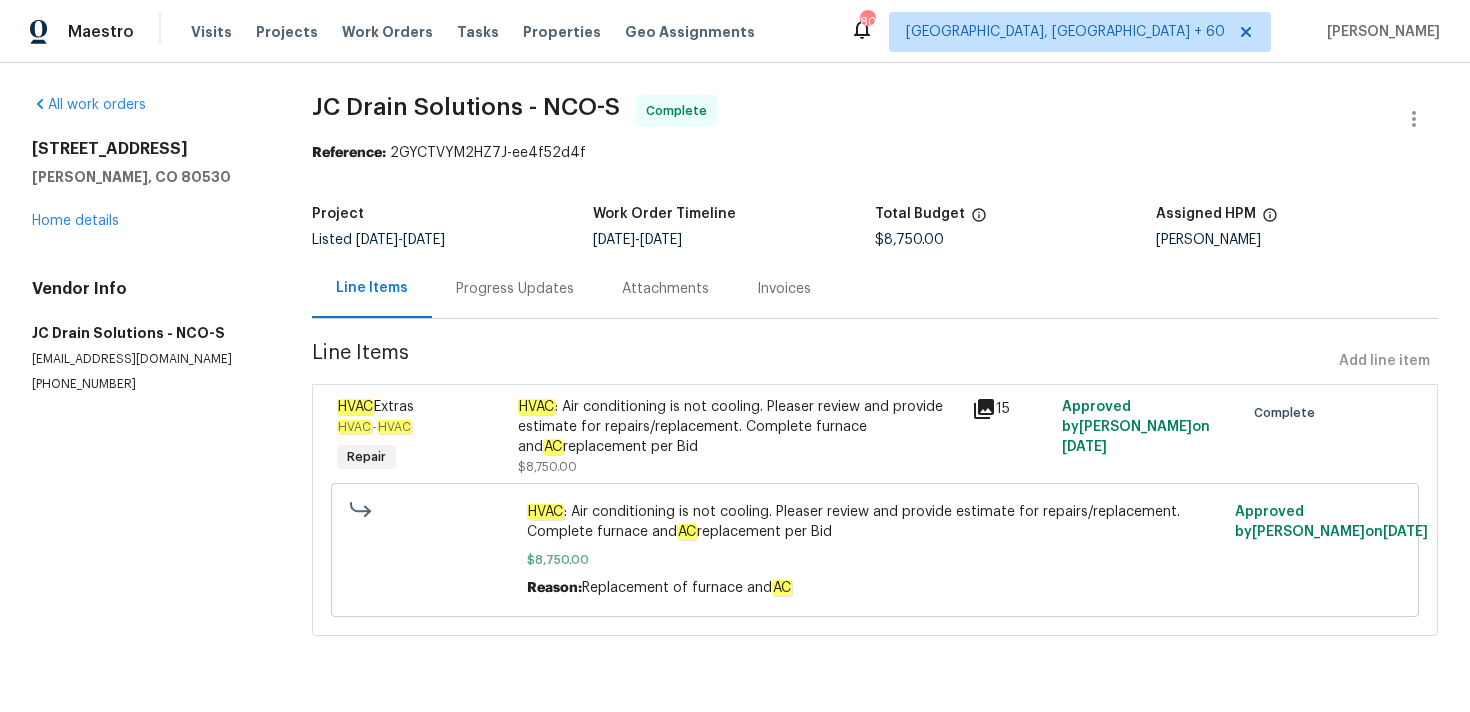 scroll, scrollTop: 0, scrollLeft: 0, axis: both 